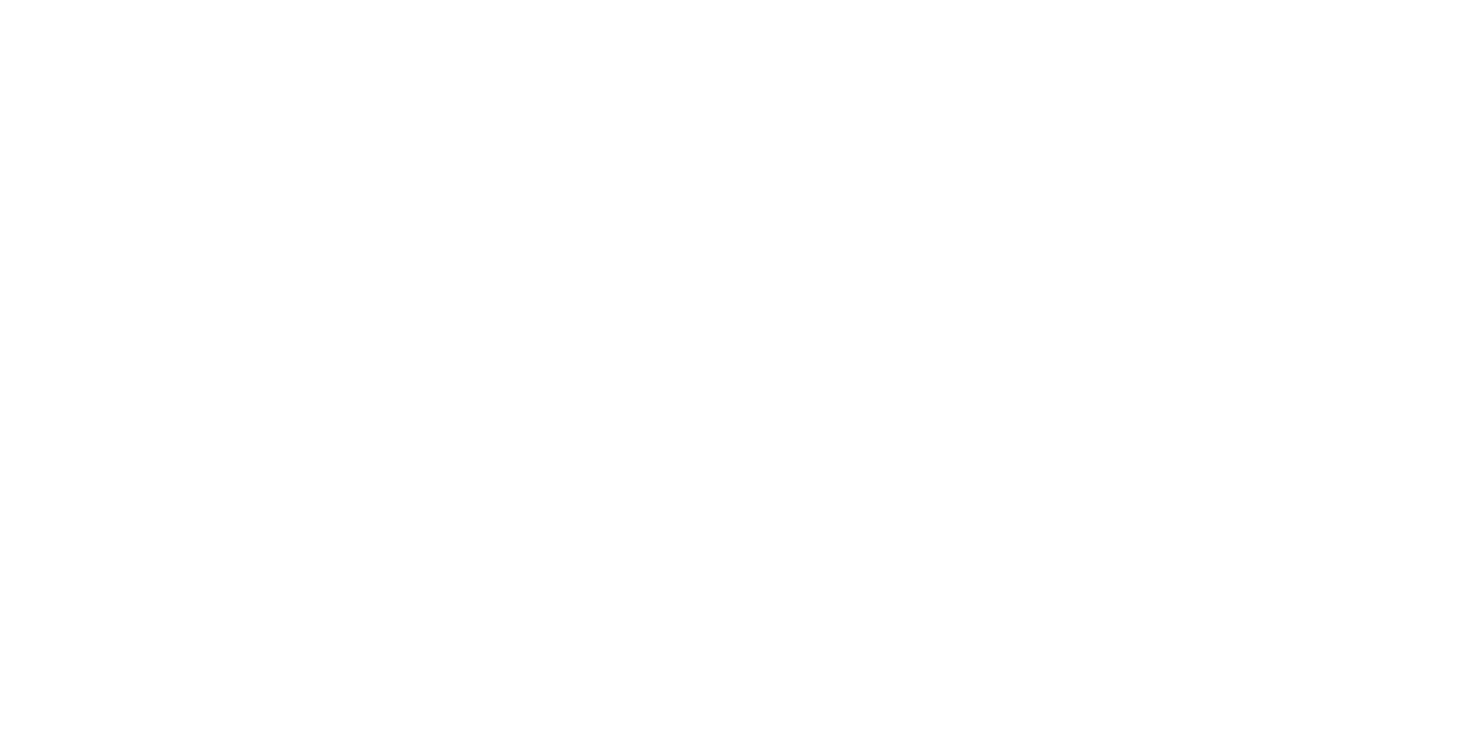 scroll, scrollTop: 0, scrollLeft: 0, axis: both 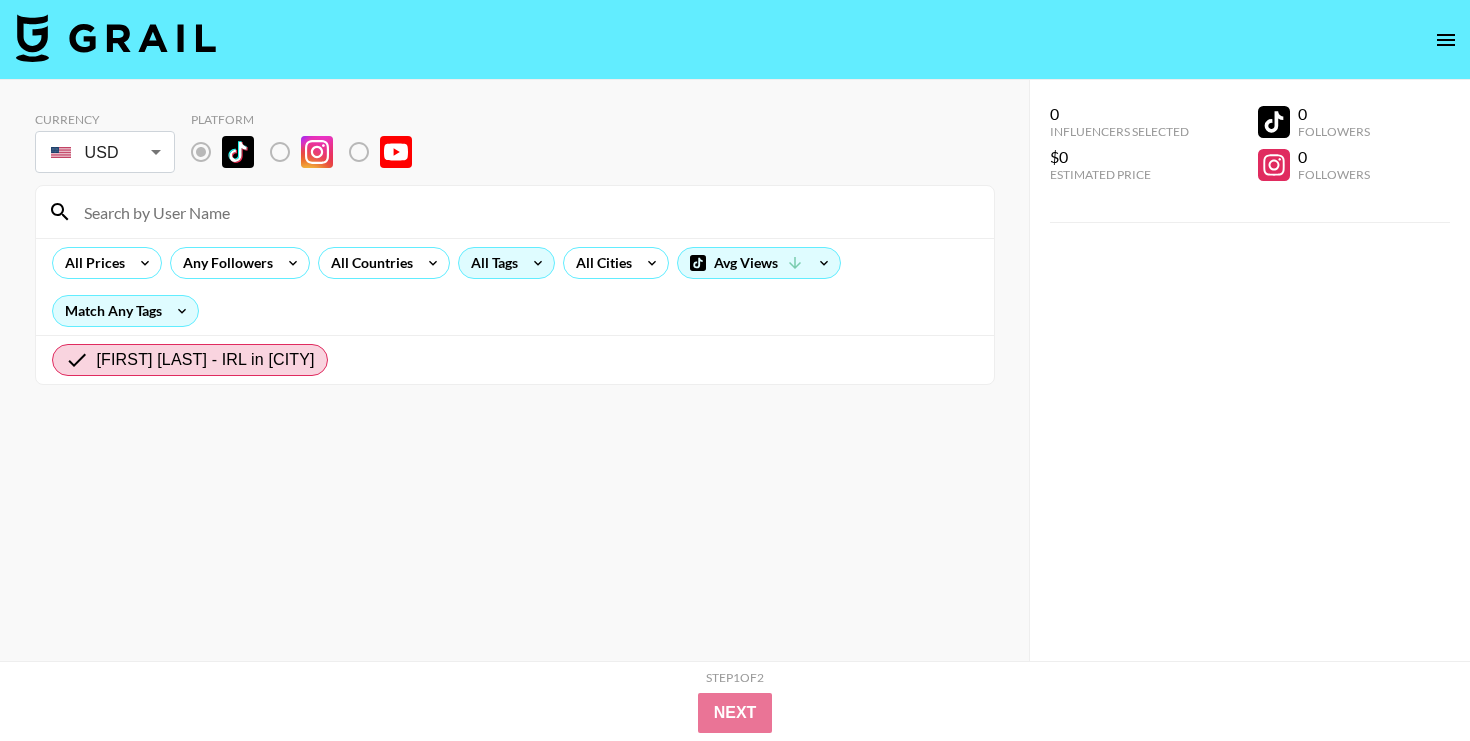 radio on "true" 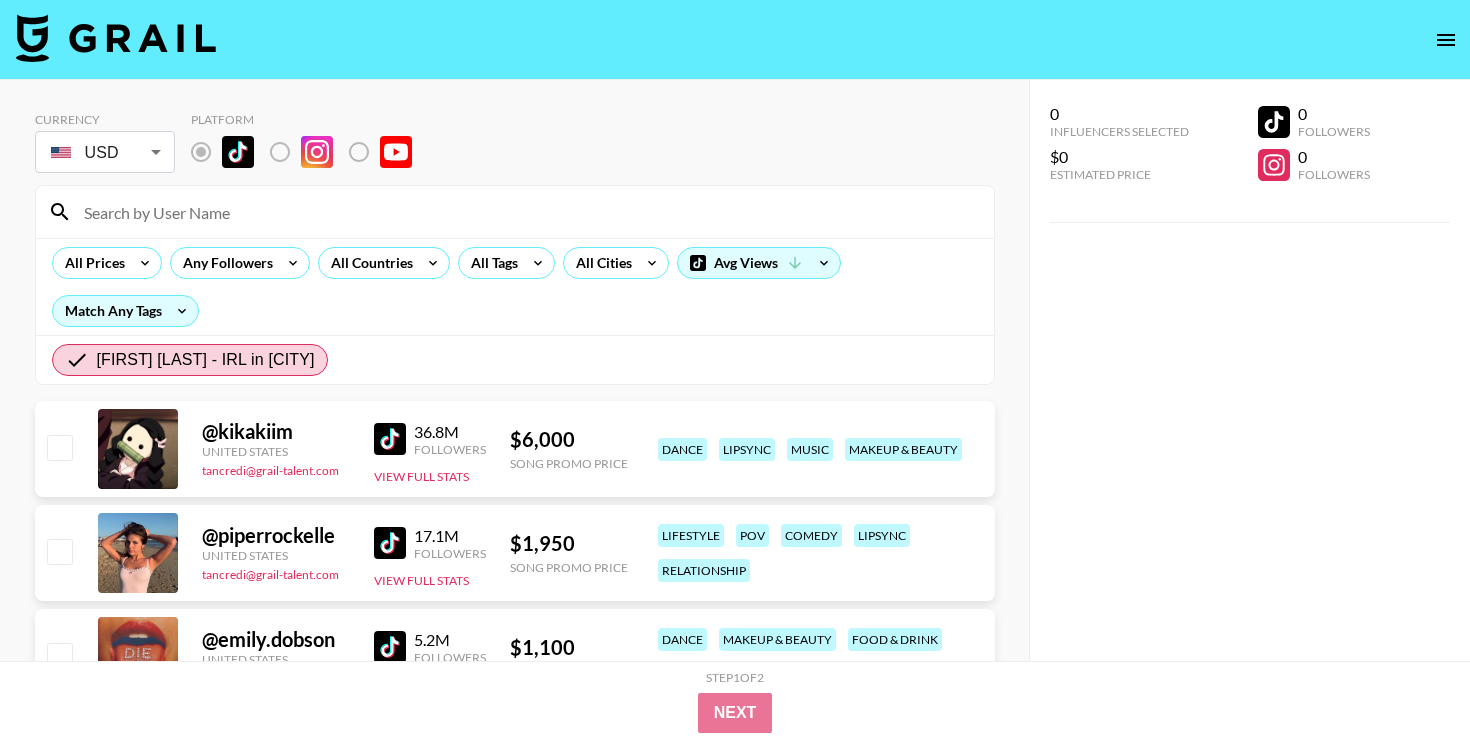 click at bounding box center (138, 553) 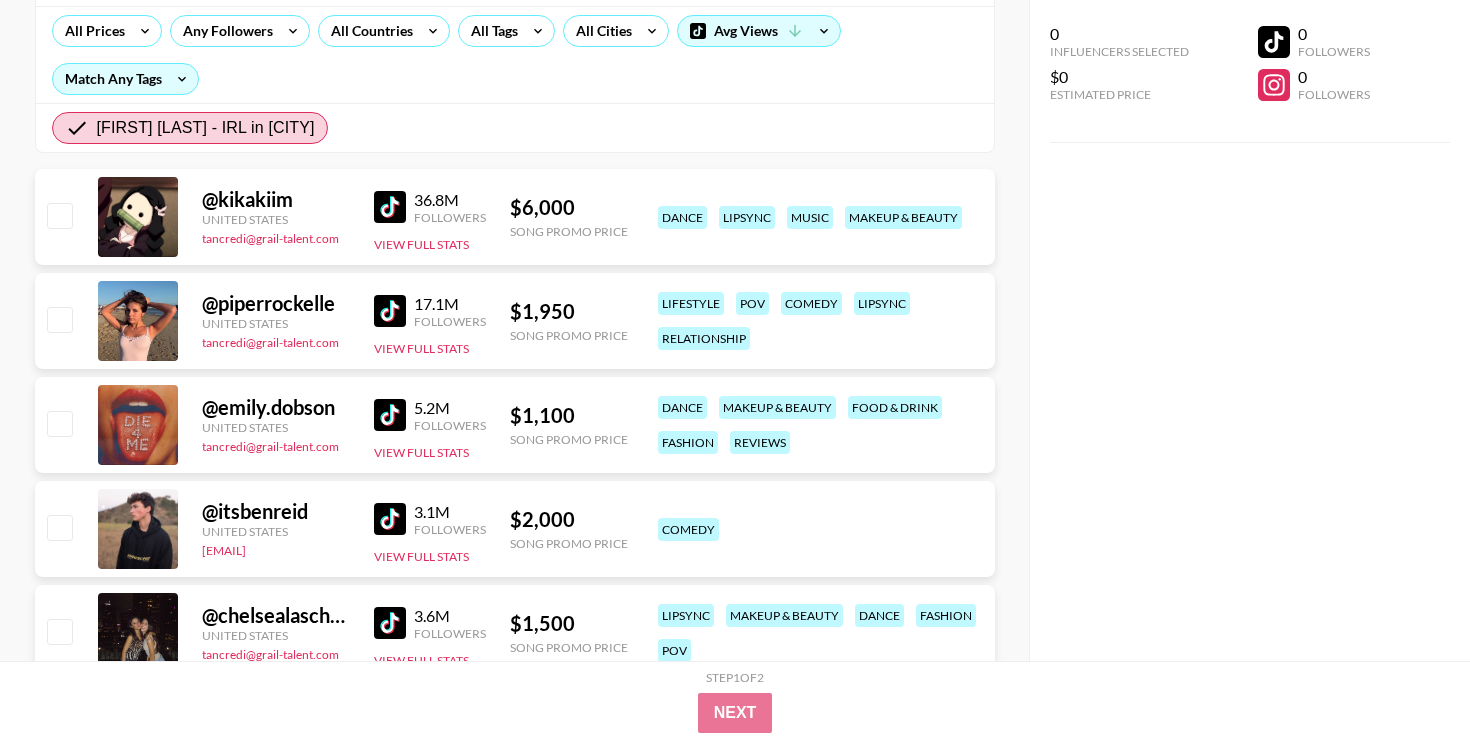 scroll, scrollTop: 171, scrollLeft: 0, axis: vertical 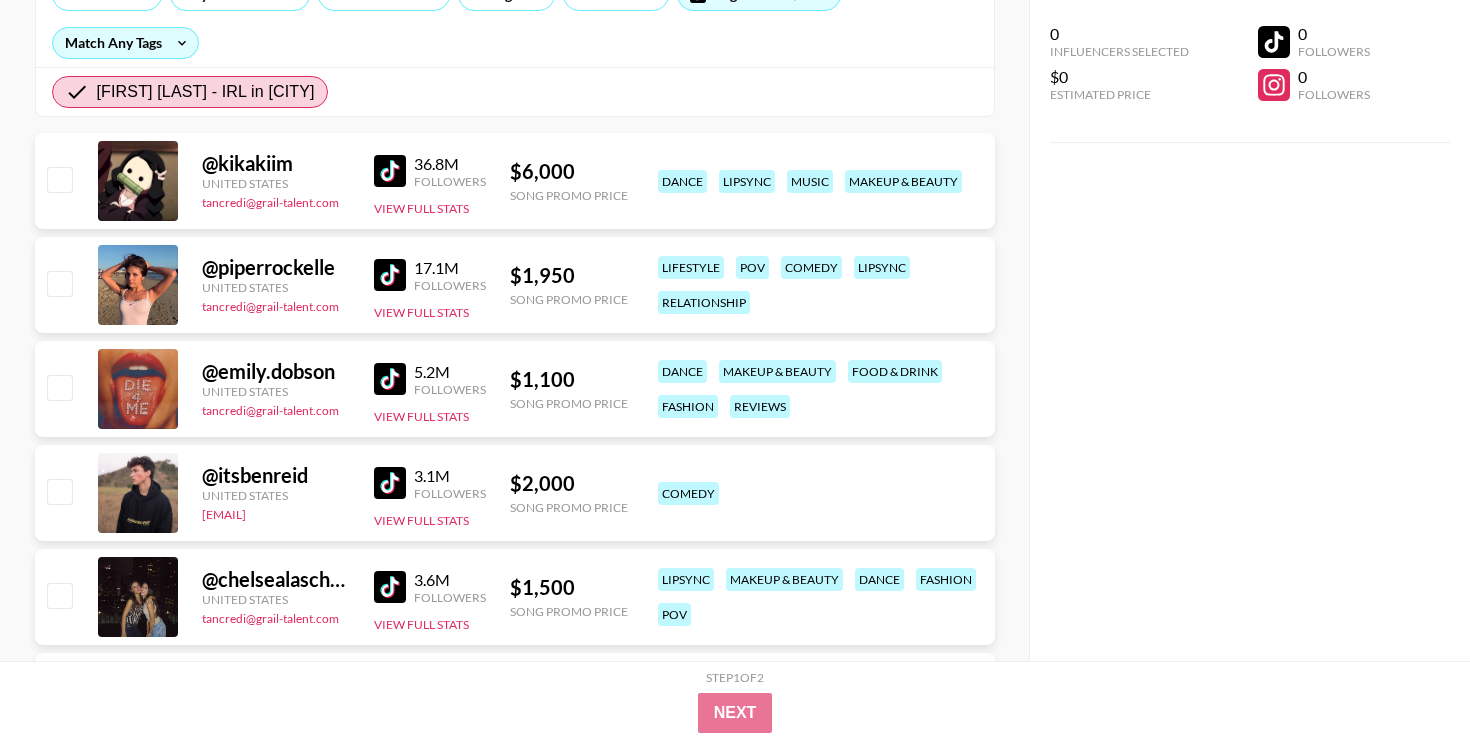 click at bounding box center [58, 285] 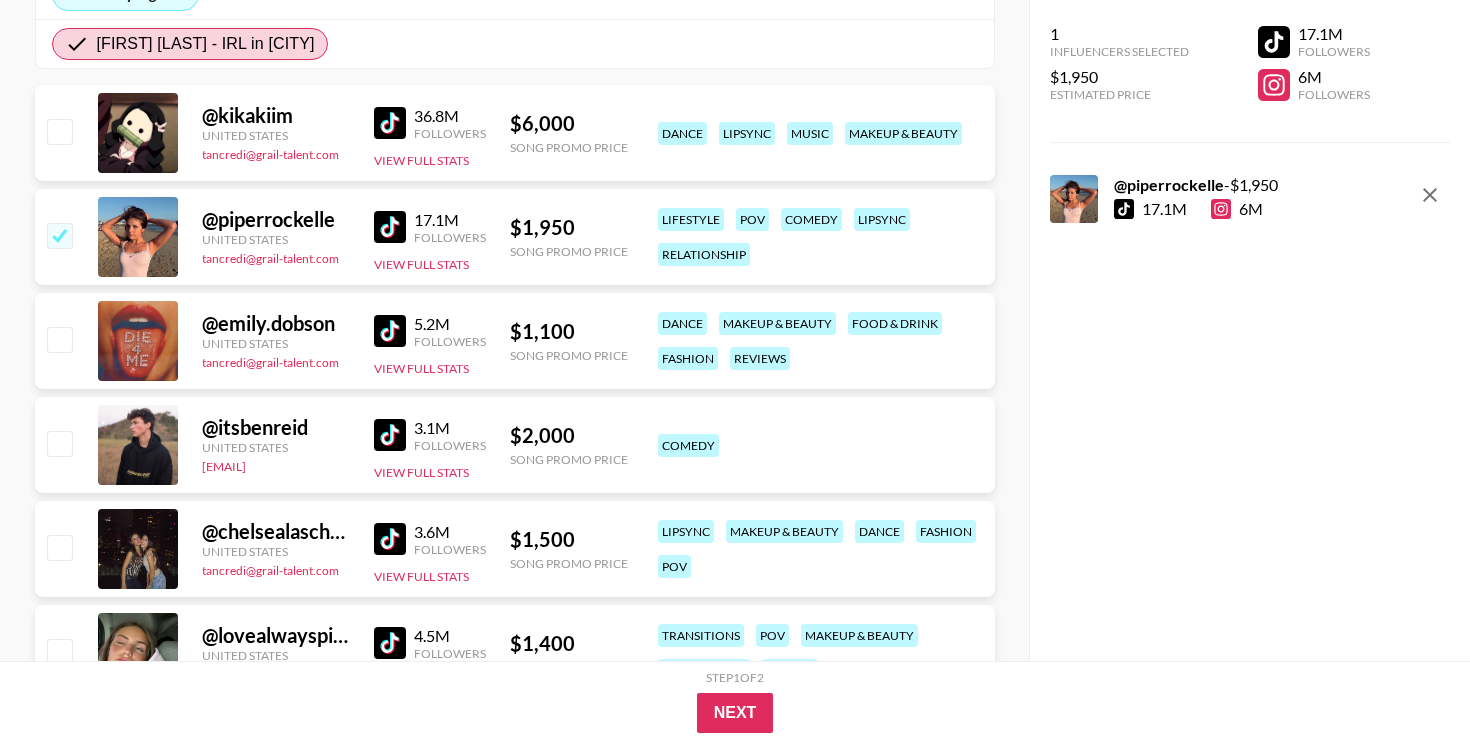 scroll, scrollTop: 317, scrollLeft: 0, axis: vertical 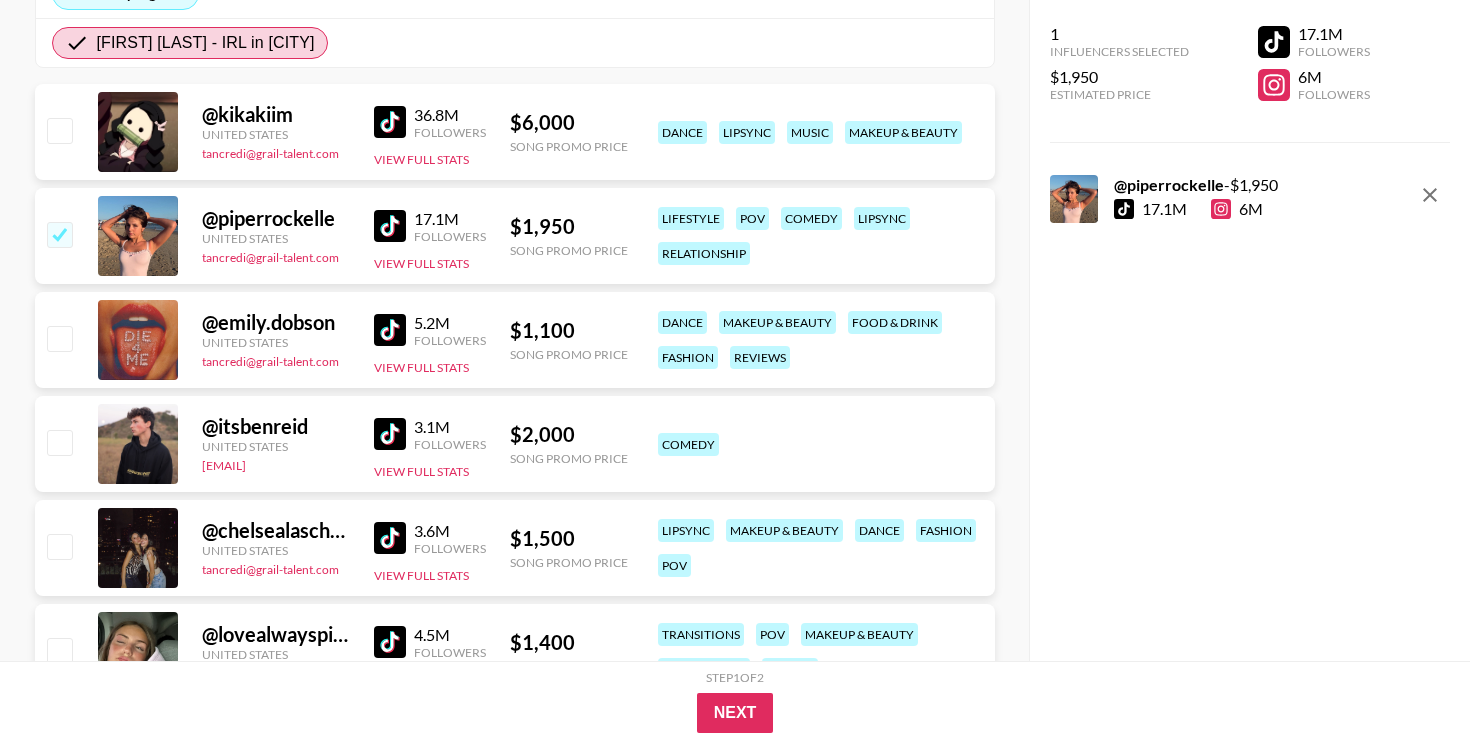 click at bounding box center [59, 234] 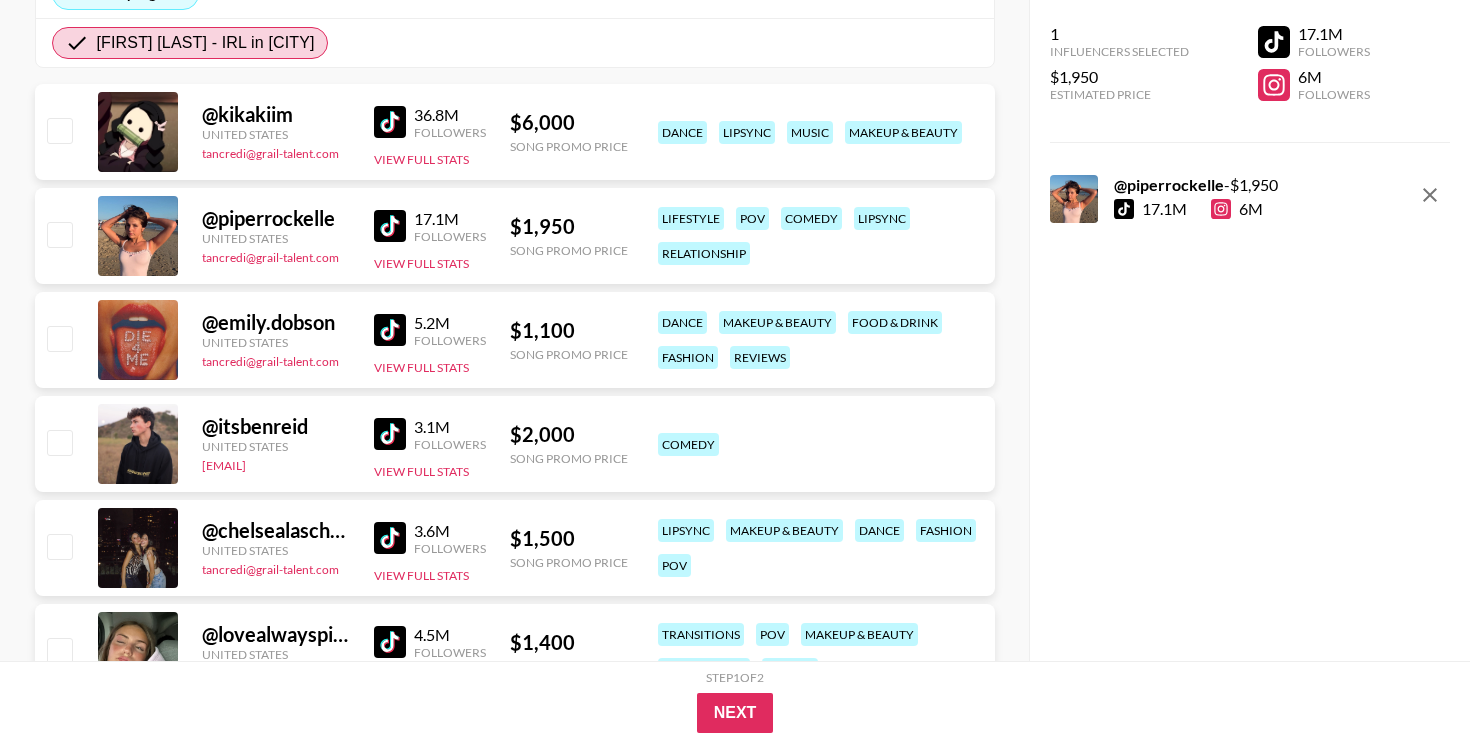 checkbox on "false" 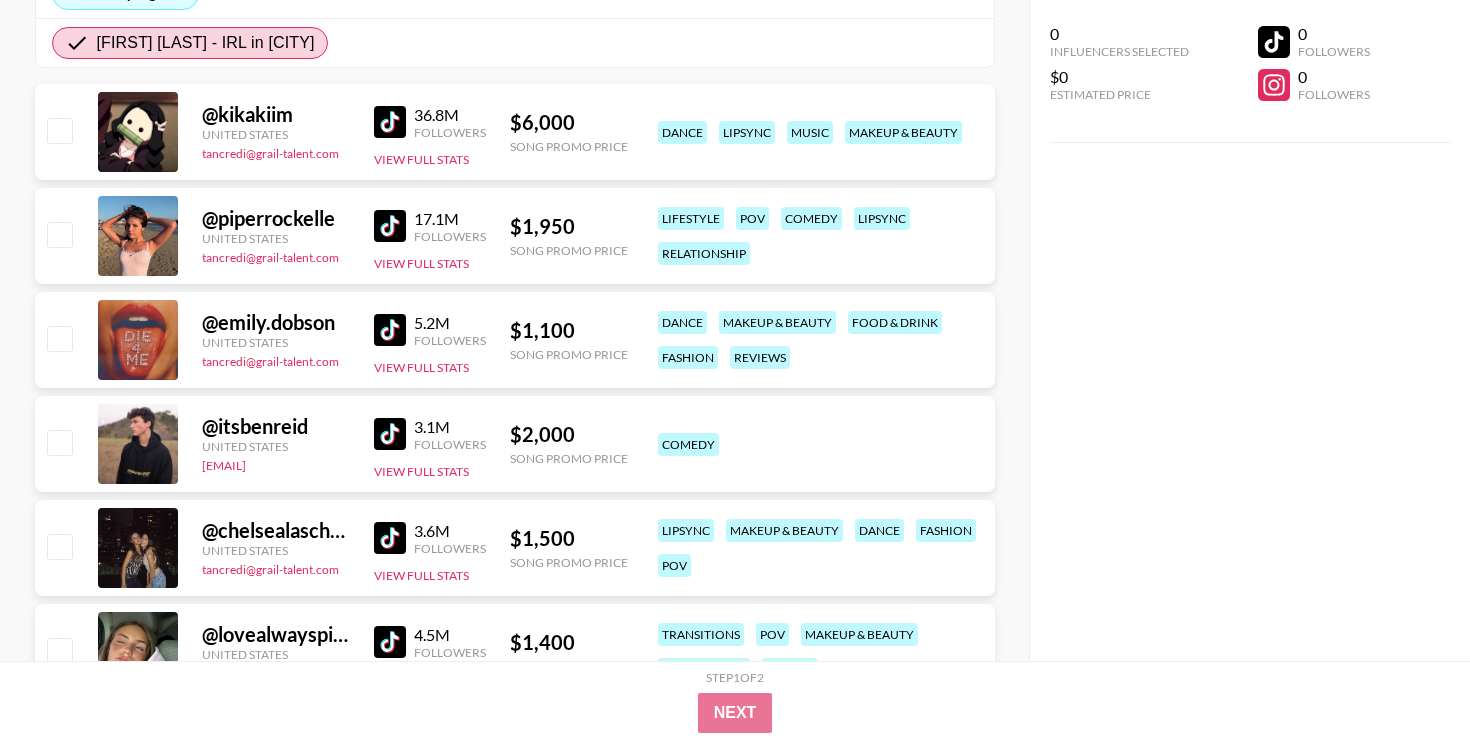 click on "@ emily.dobson" at bounding box center [276, 322] 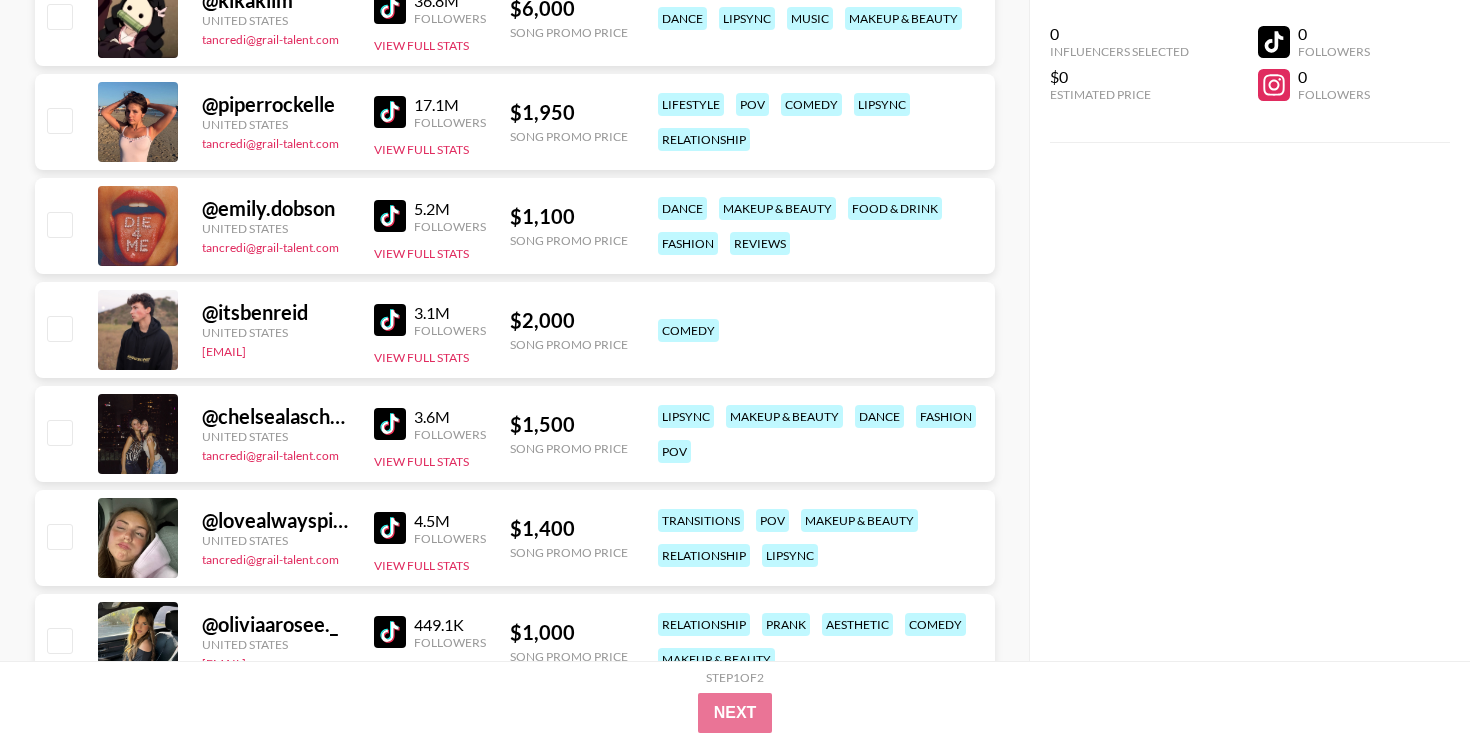 scroll, scrollTop: 441, scrollLeft: 0, axis: vertical 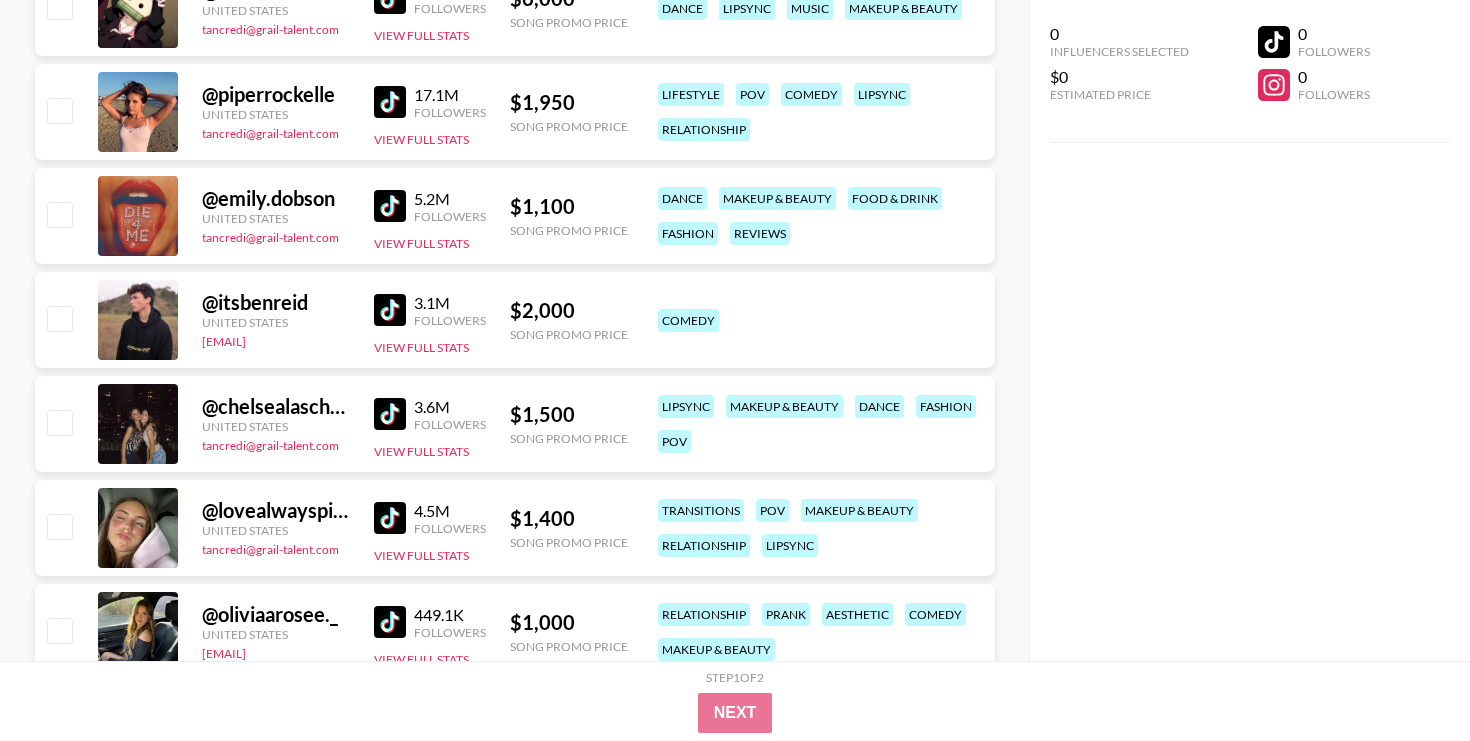 click at bounding box center (390, 414) 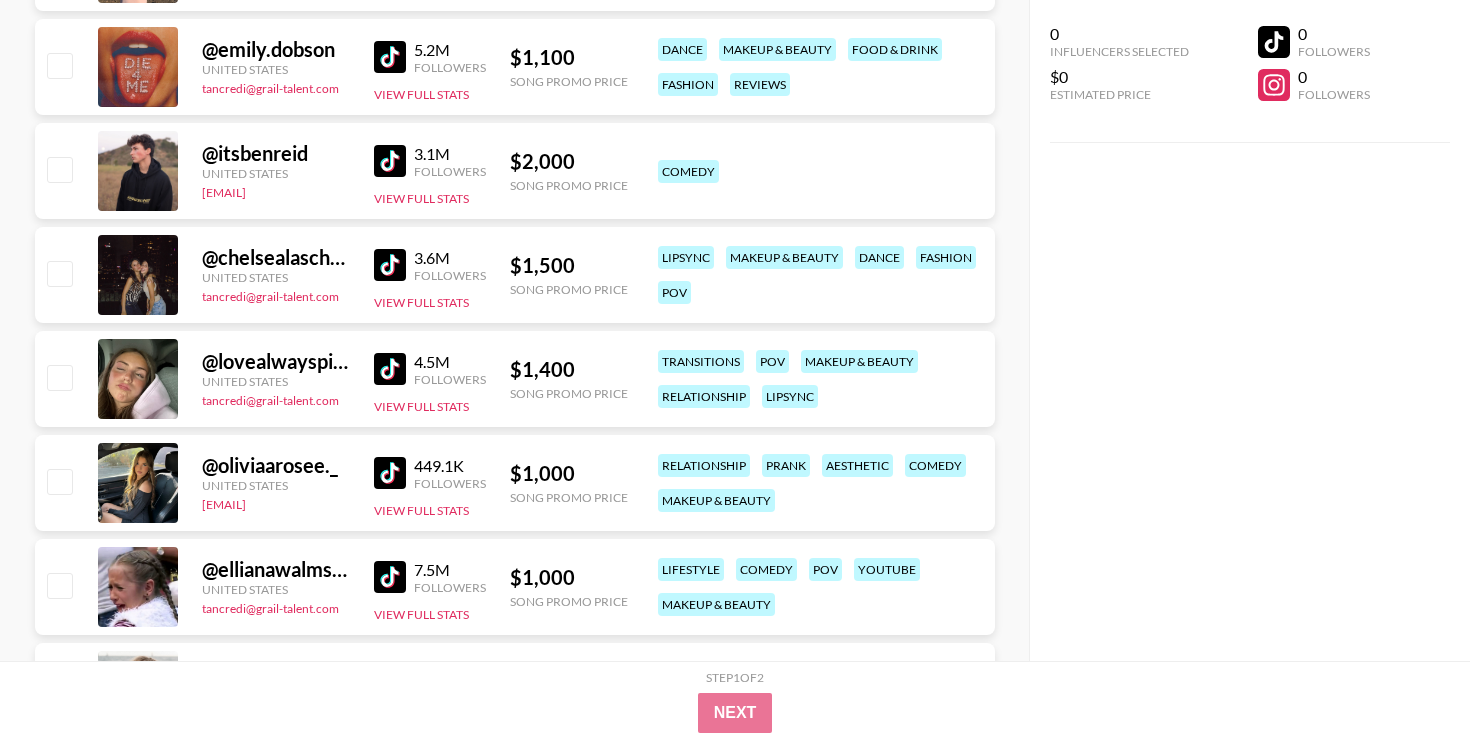 scroll, scrollTop: 594, scrollLeft: 0, axis: vertical 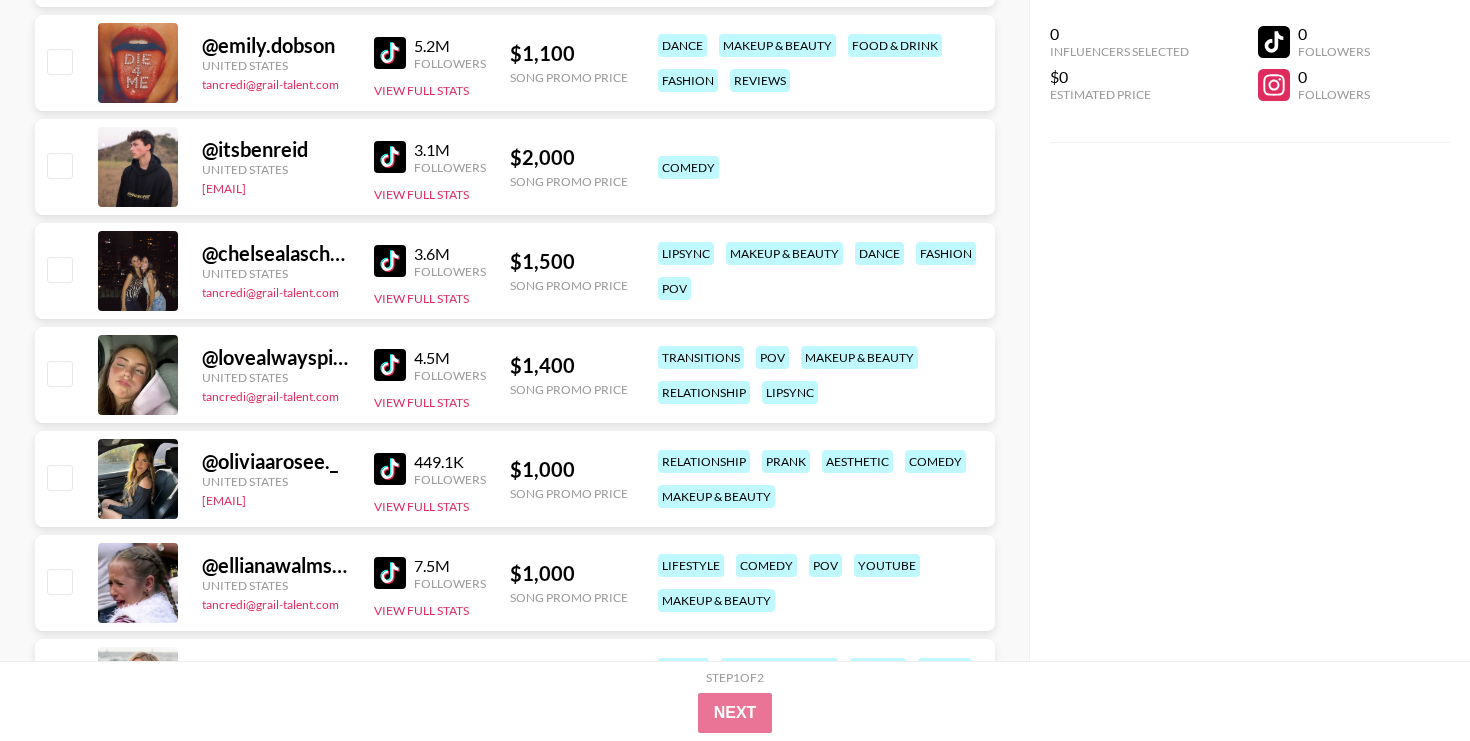 click at bounding box center (390, 365) 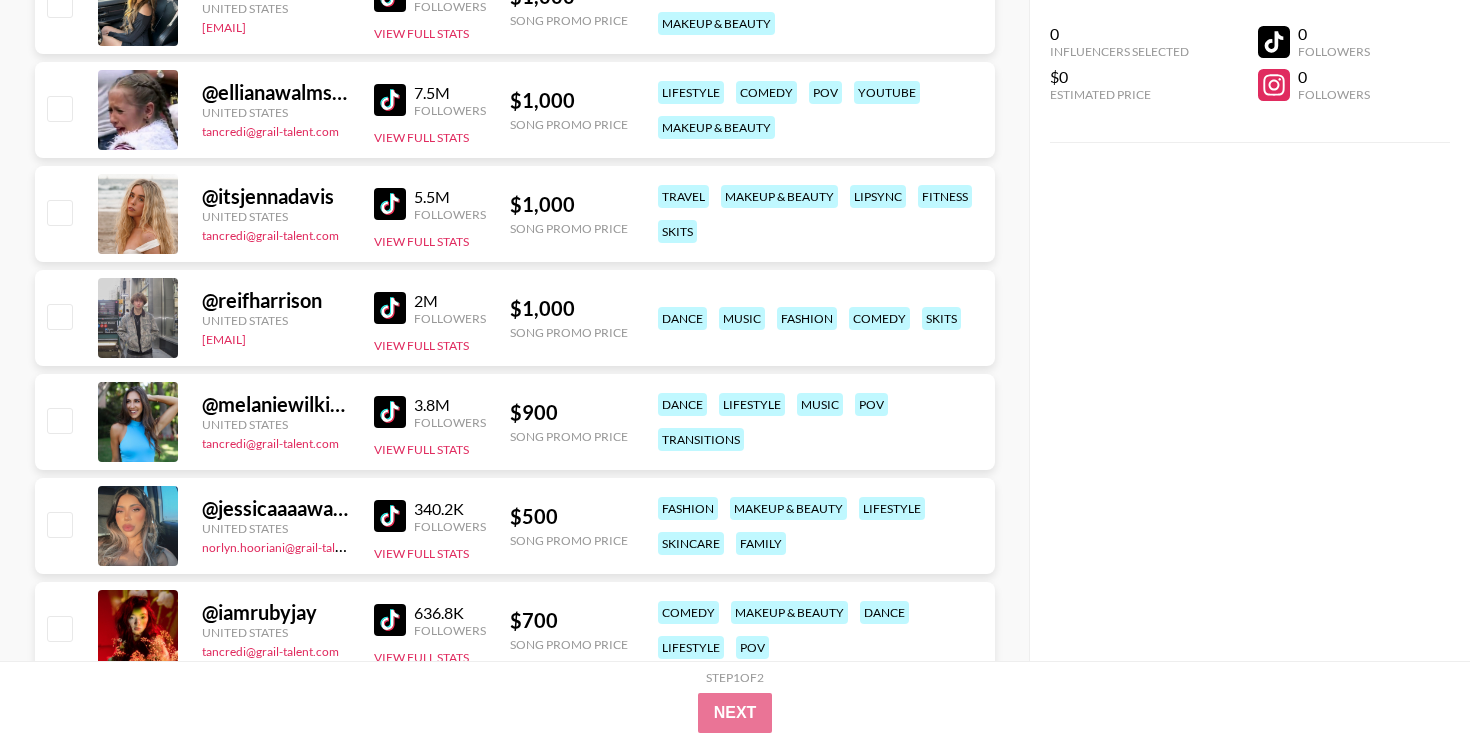 scroll, scrollTop: 1071, scrollLeft: 0, axis: vertical 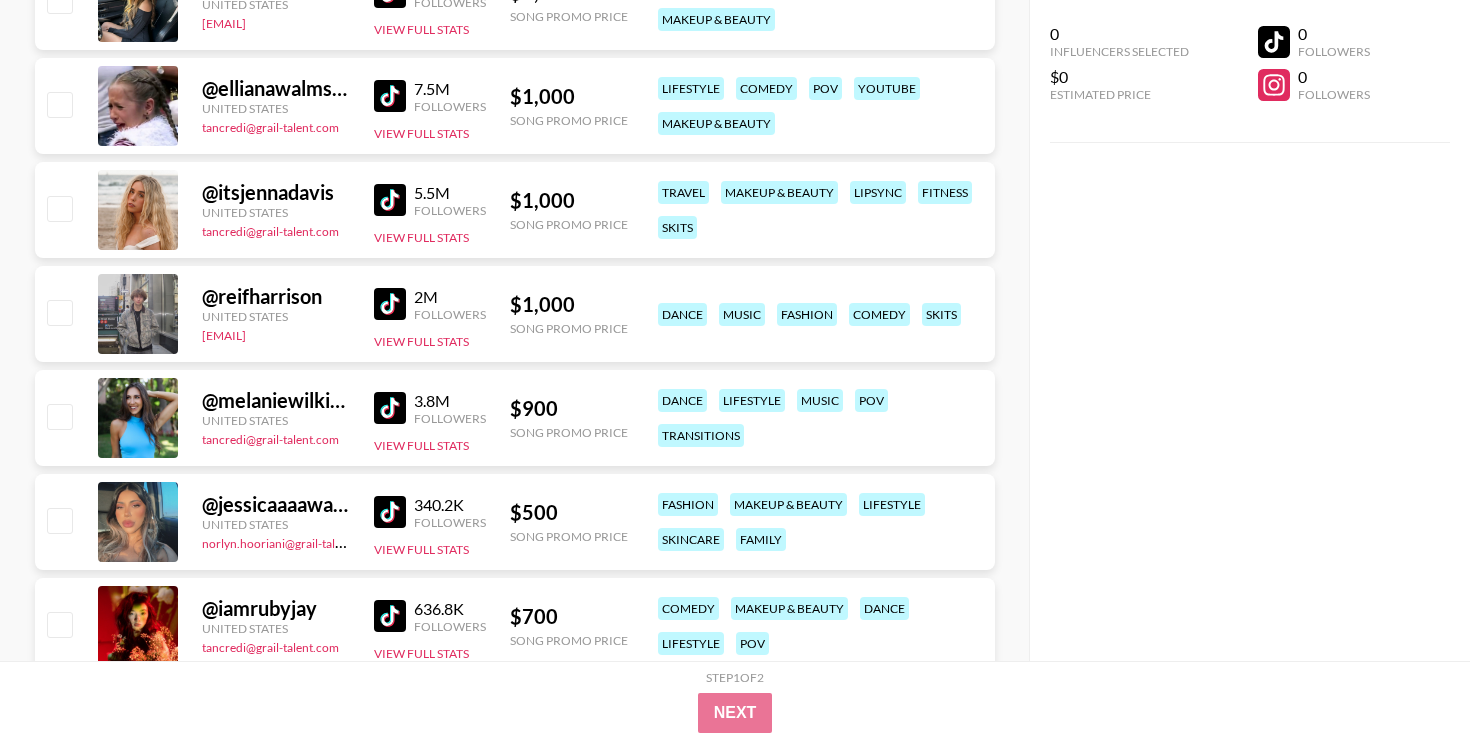 click at bounding box center [390, 96] 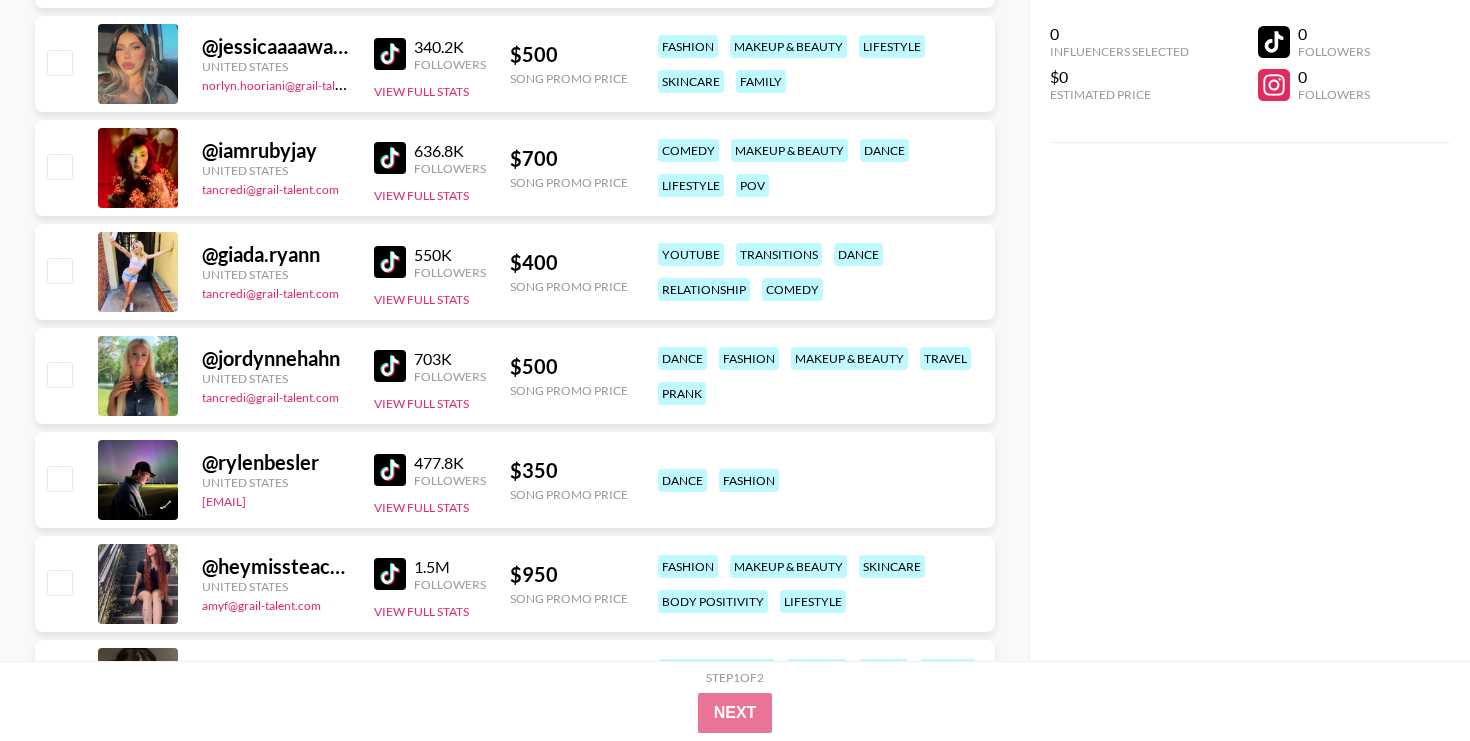 scroll, scrollTop: 1545, scrollLeft: 0, axis: vertical 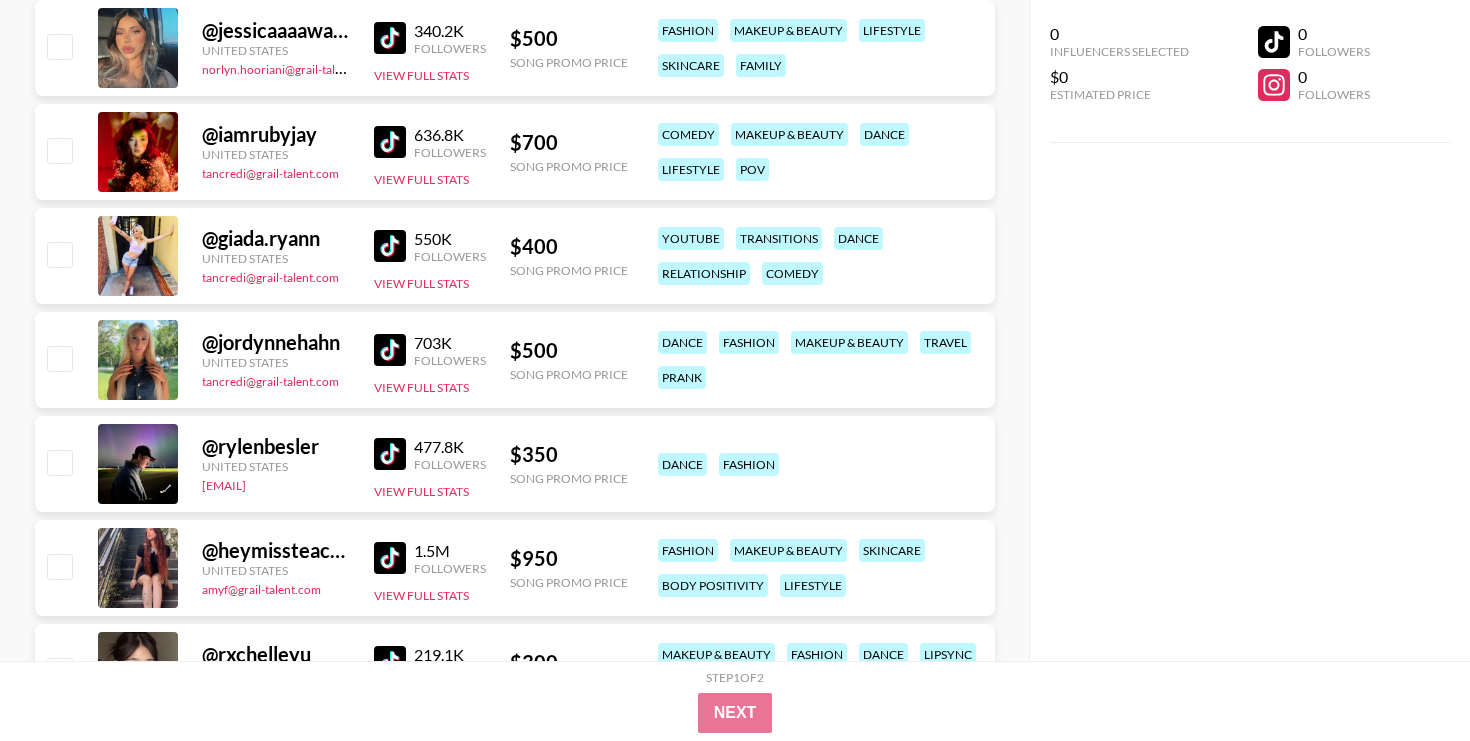 click at bounding box center [390, 38] 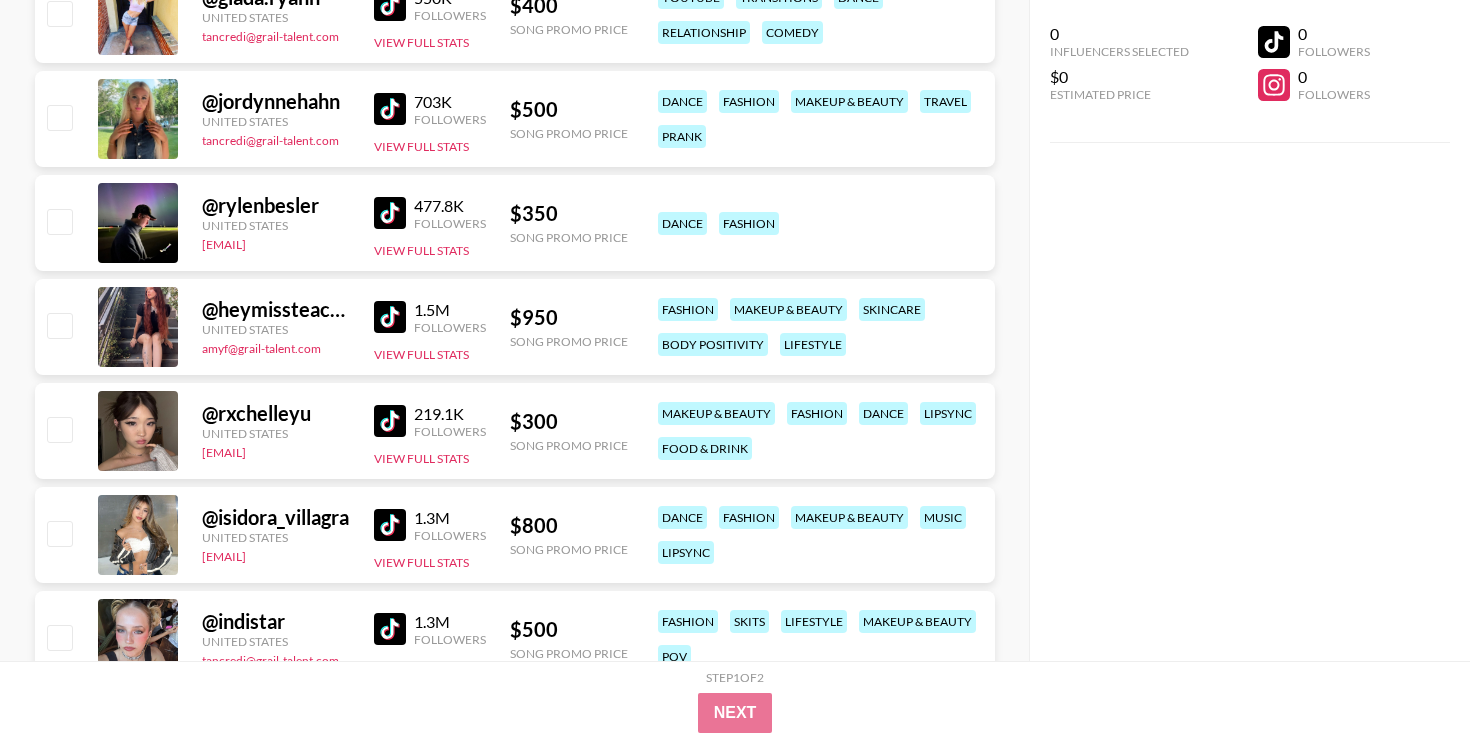 scroll, scrollTop: 1792, scrollLeft: 0, axis: vertical 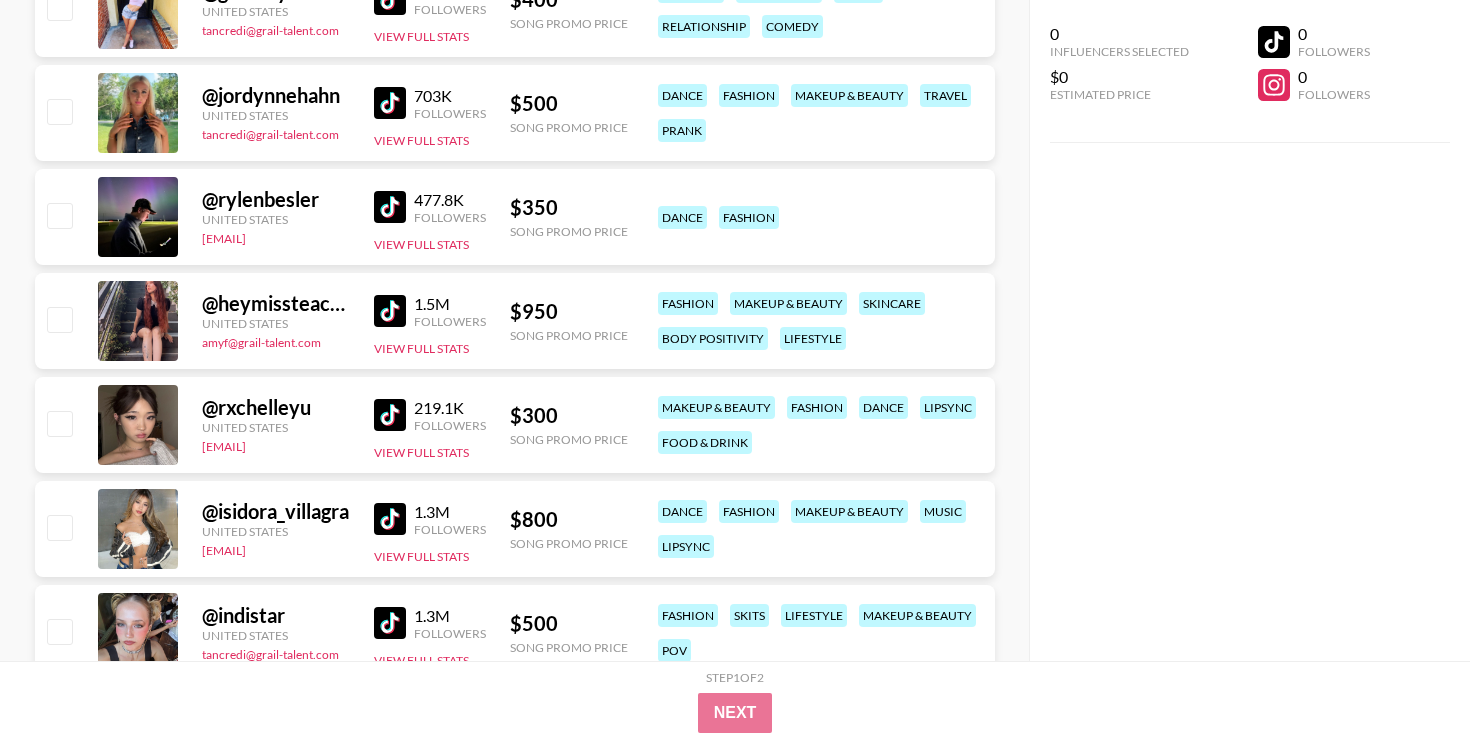 click at bounding box center (390, 207) 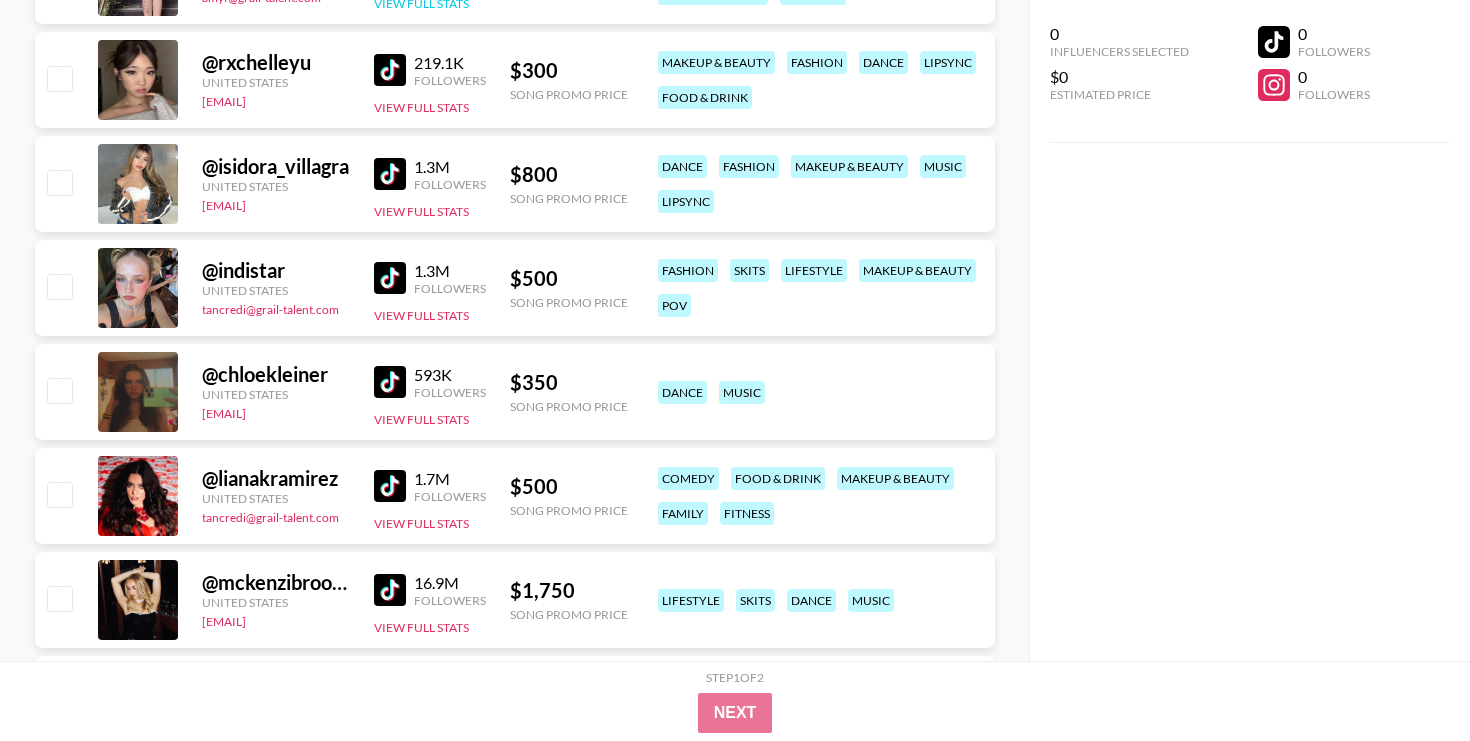 scroll, scrollTop: 2140, scrollLeft: 0, axis: vertical 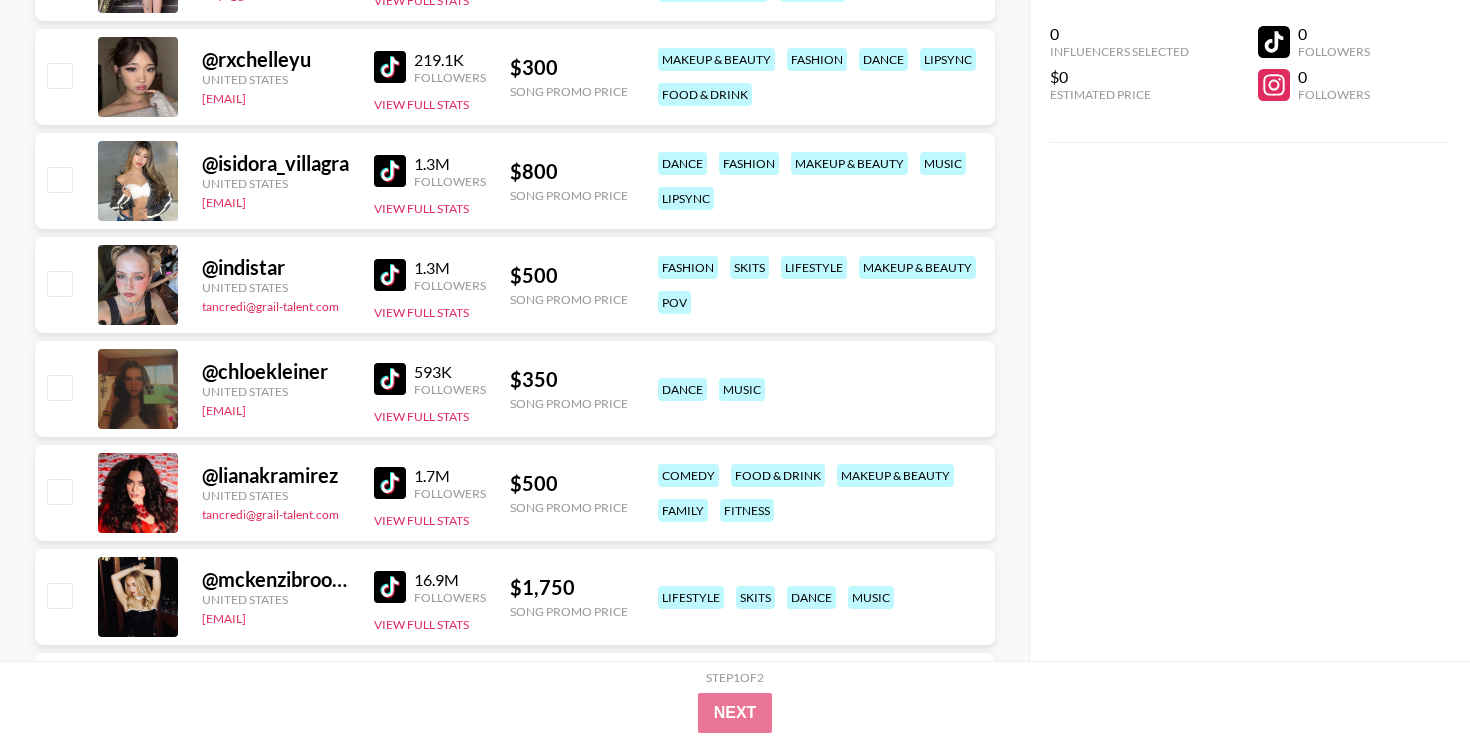 click at bounding box center (390, 67) 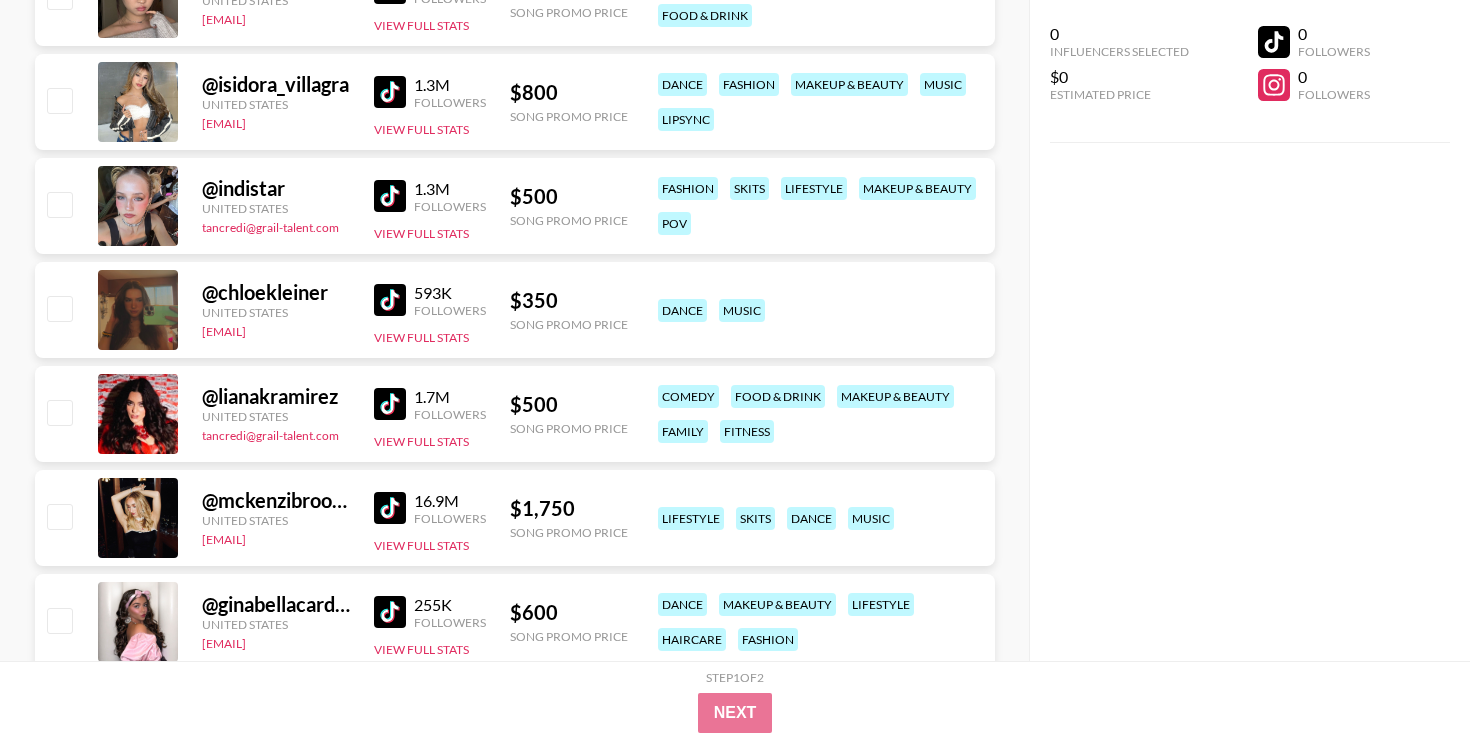 scroll, scrollTop: 2361, scrollLeft: 0, axis: vertical 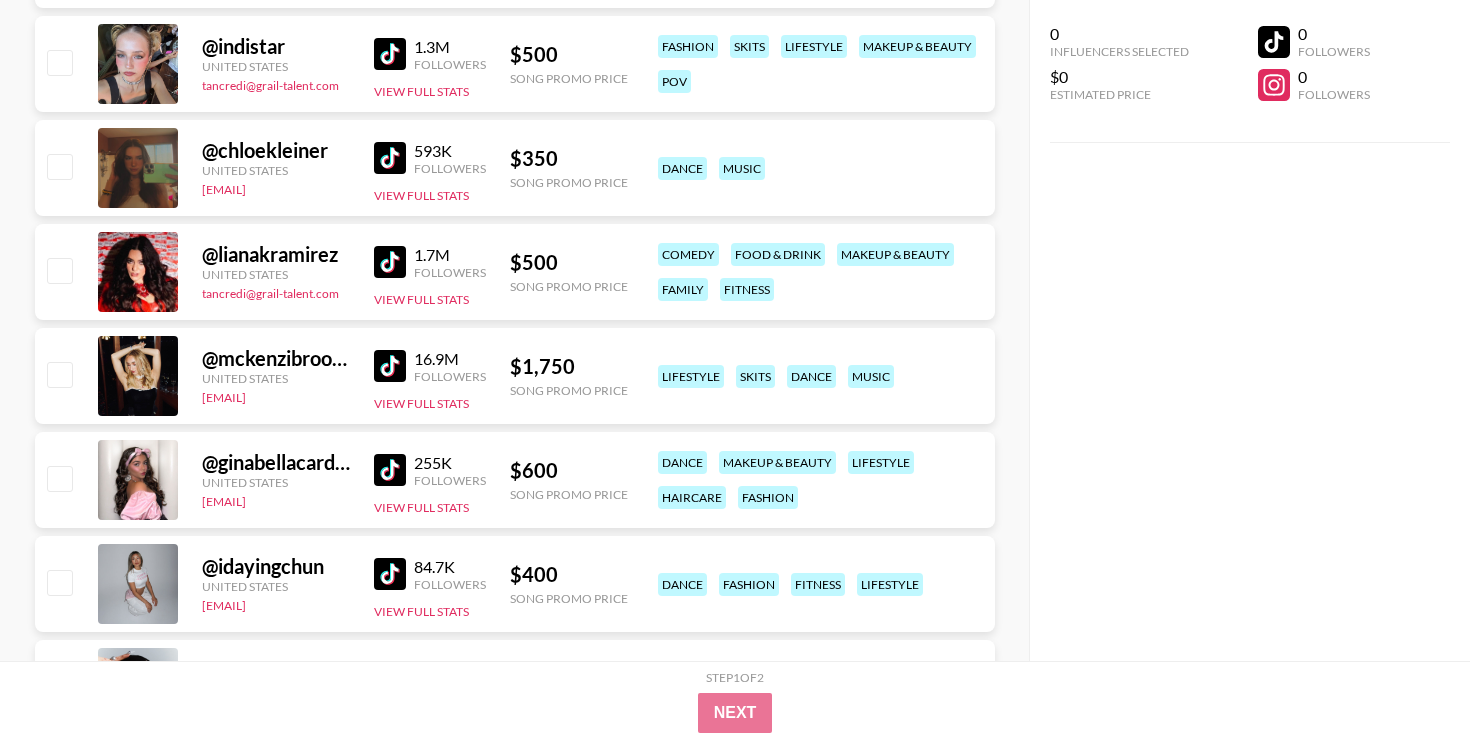 click at bounding box center (390, 54) 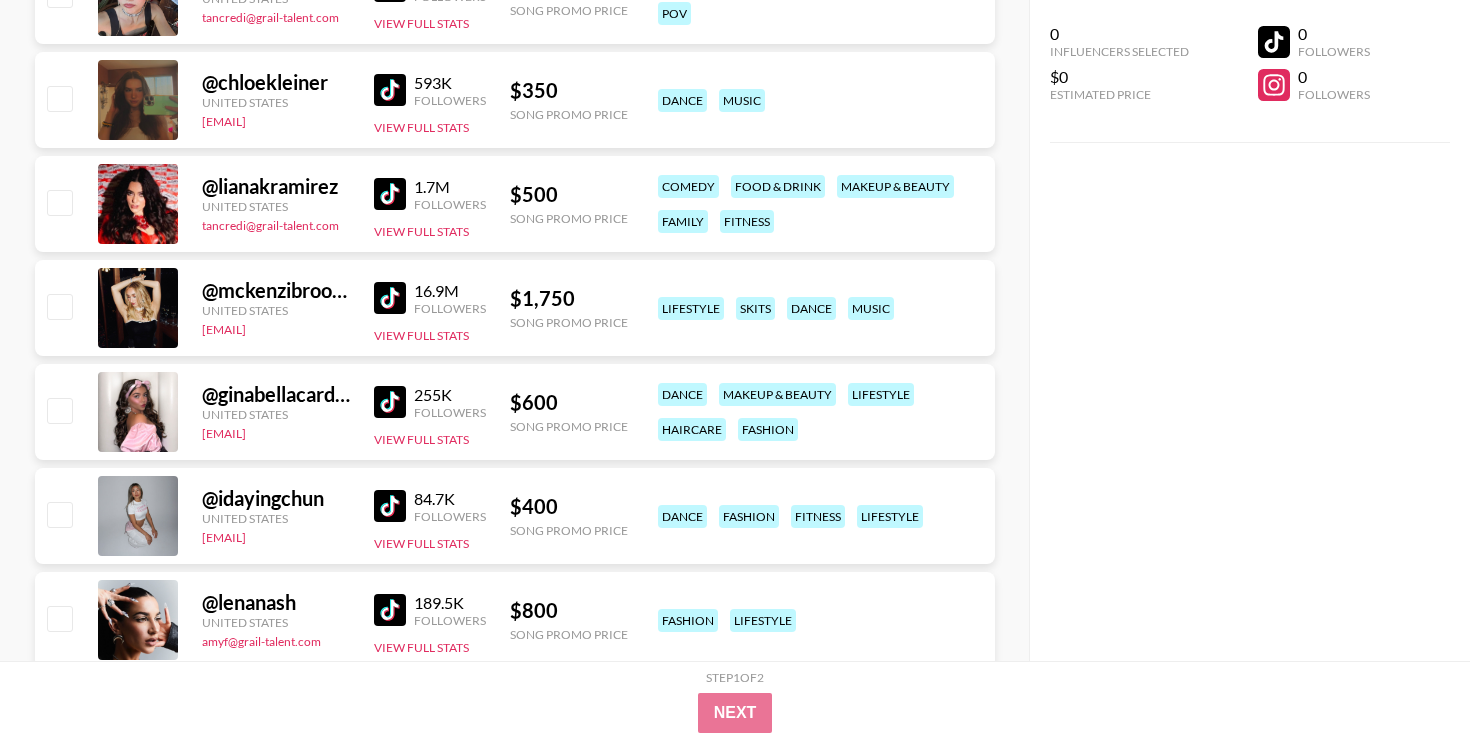 click at bounding box center [390, 90] 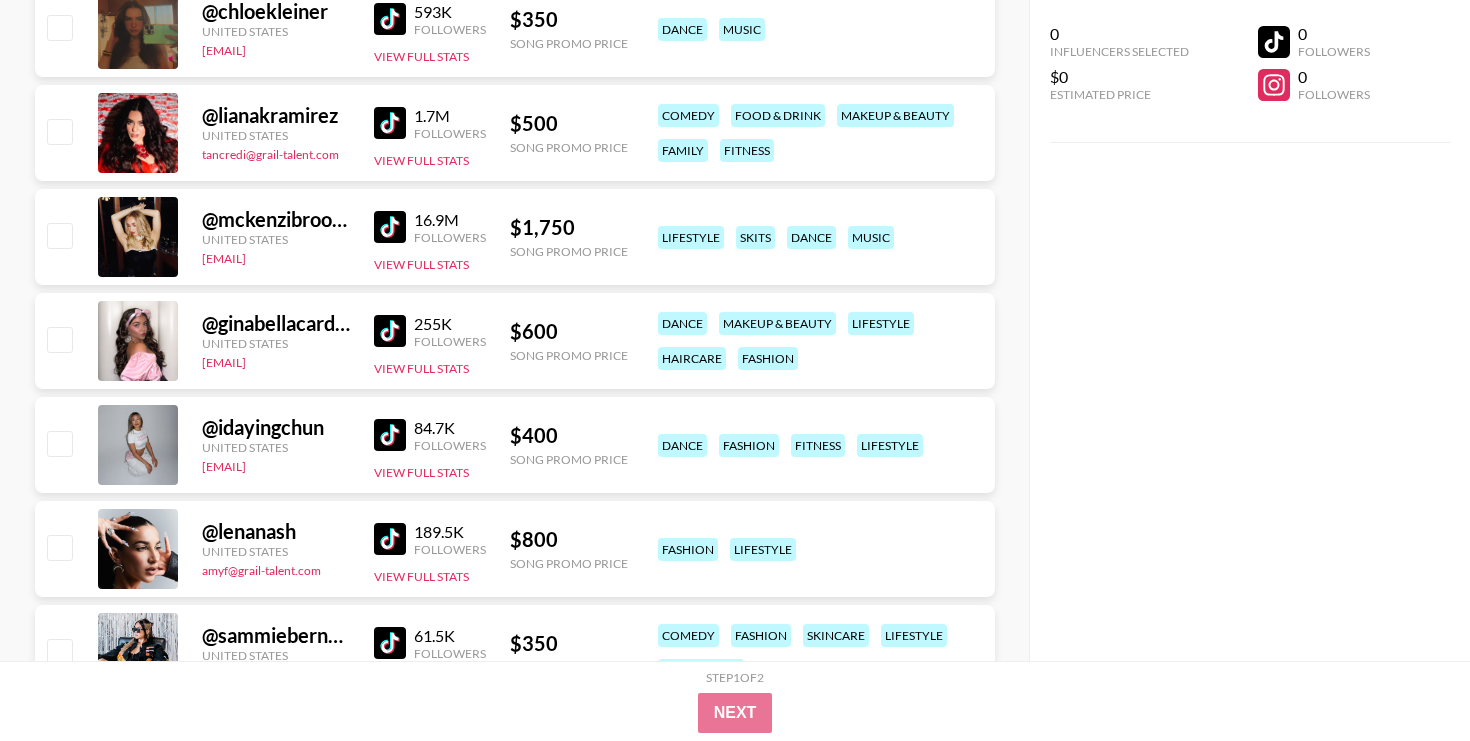 scroll, scrollTop: 2596, scrollLeft: 0, axis: vertical 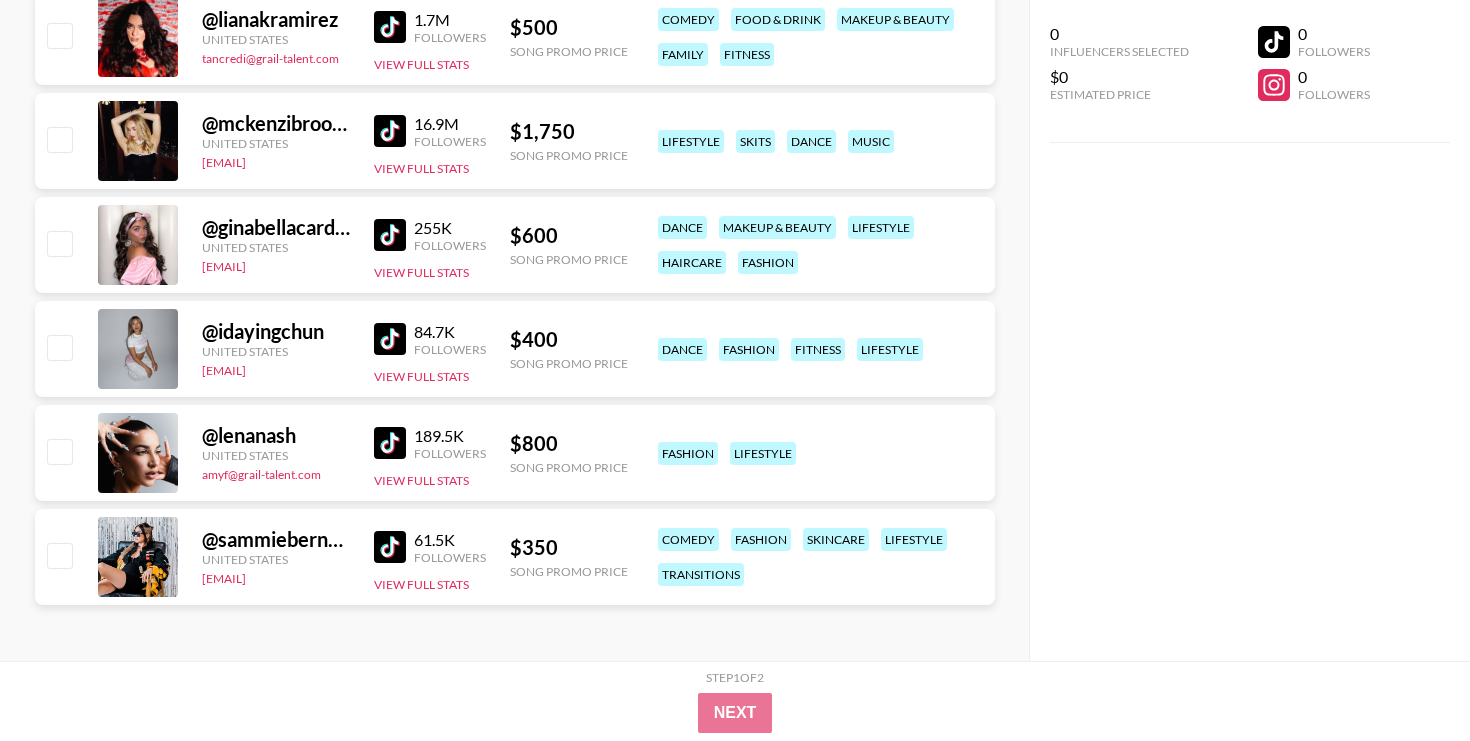 click at bounding box center [390, 131] 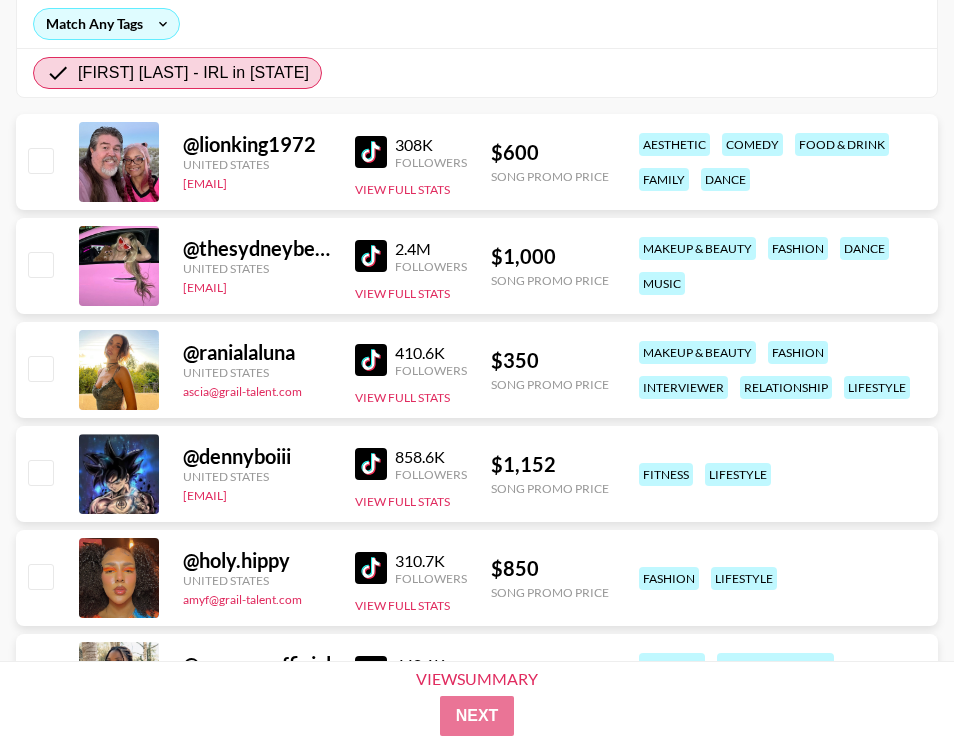 scroll, scrollTop: 263, scrollLeft: 0, axis: vertical 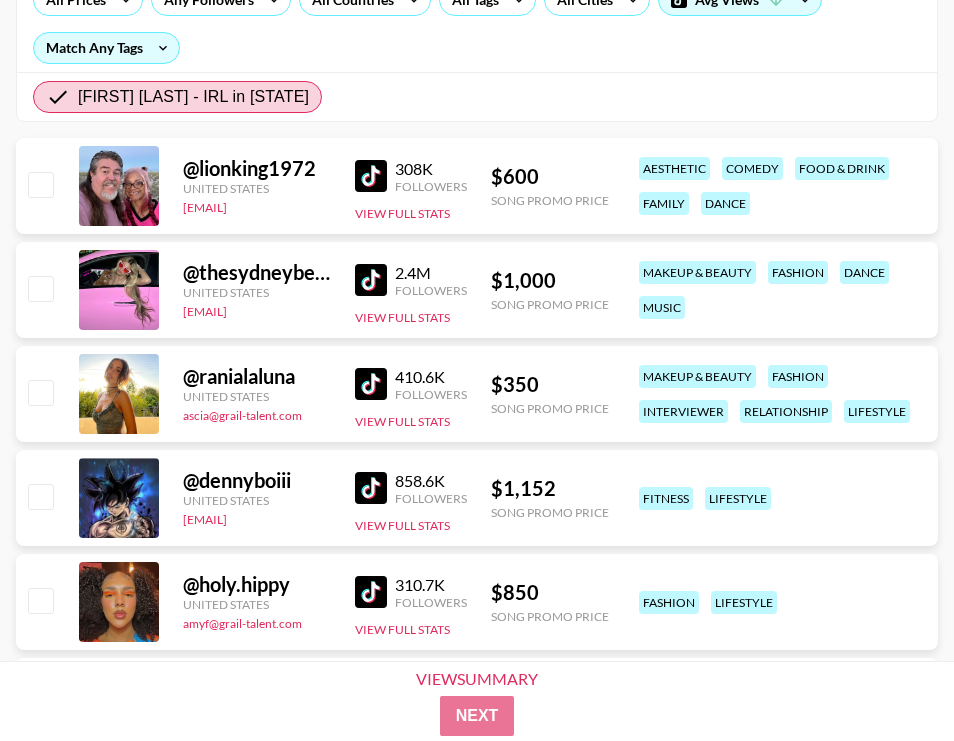click at bounding box center [371, 176] 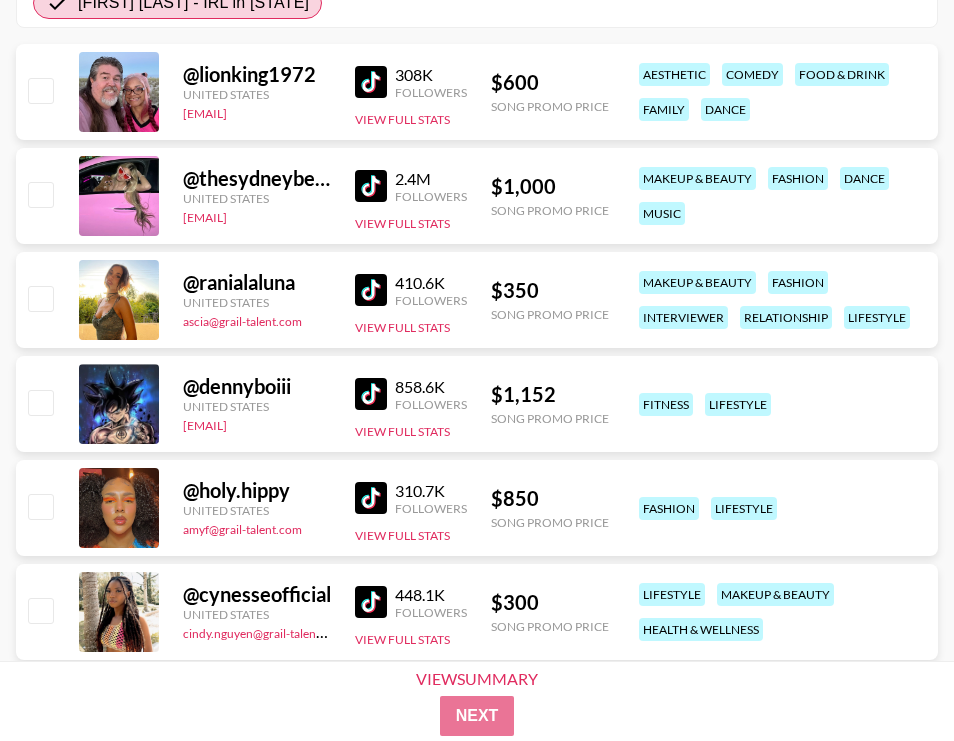 scroll, scrollTop: 412, scrollLeft: 0, axis: vertical 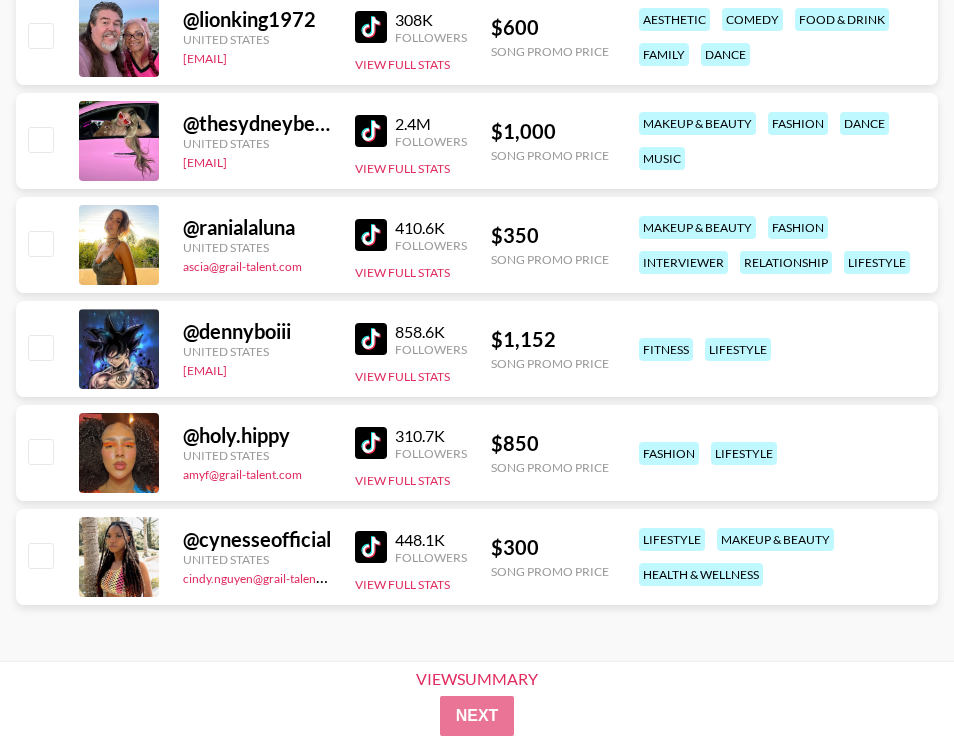 click at bounding box center (371, 339) 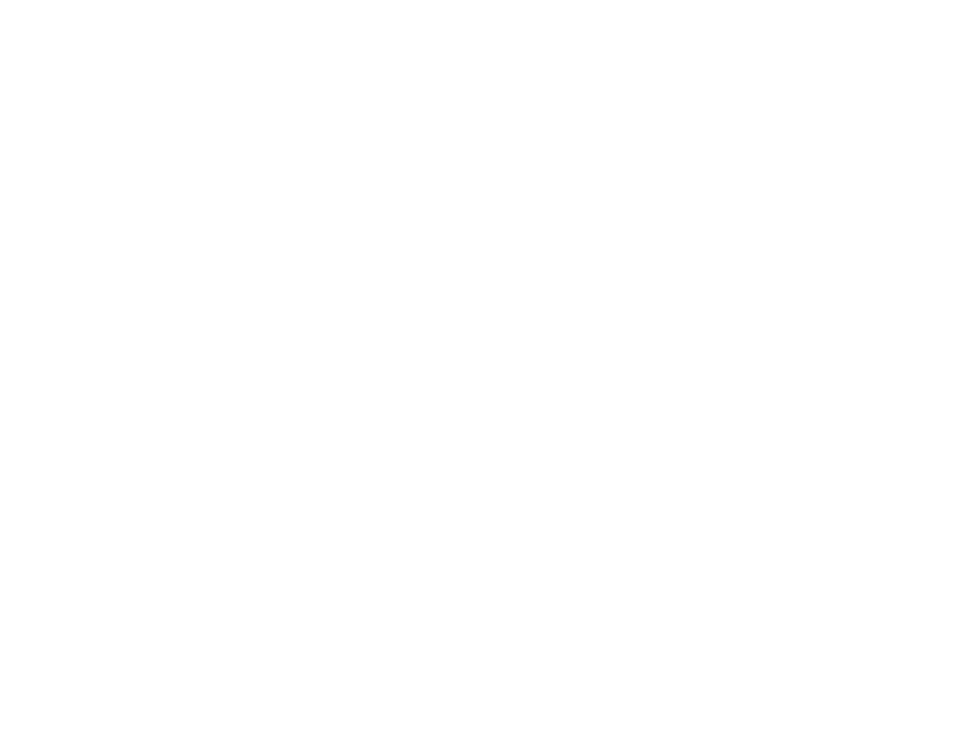 scroll, scrollTop: 0, scrollLeft: 0, axis: both 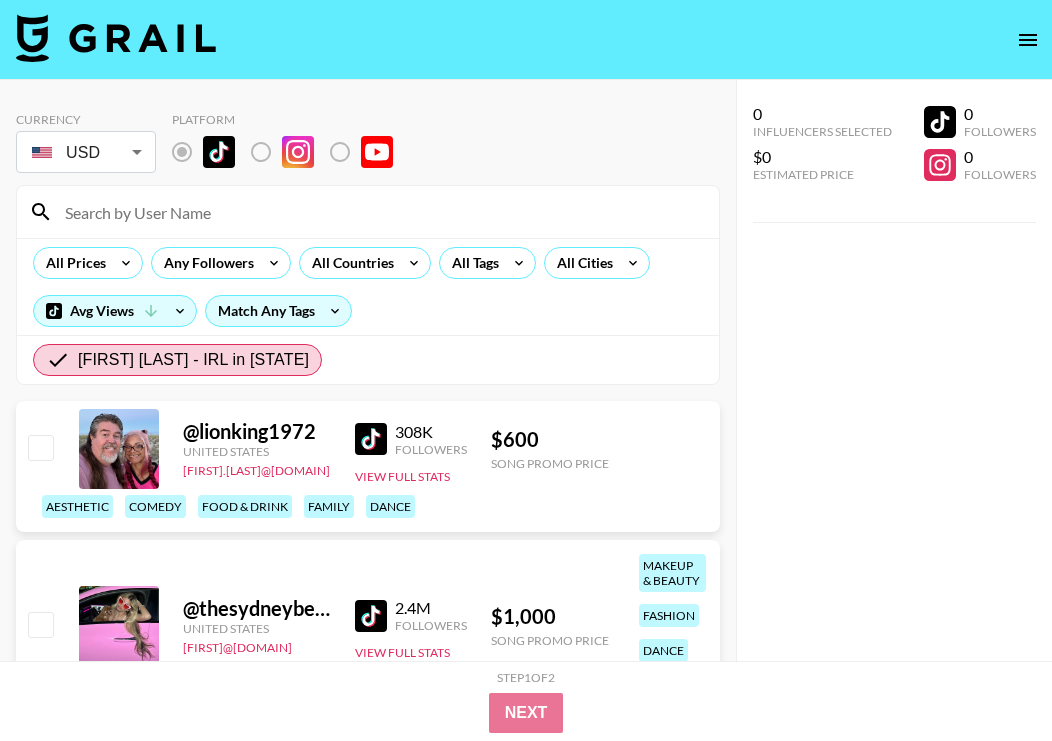 click at bounding box center [380, 212] 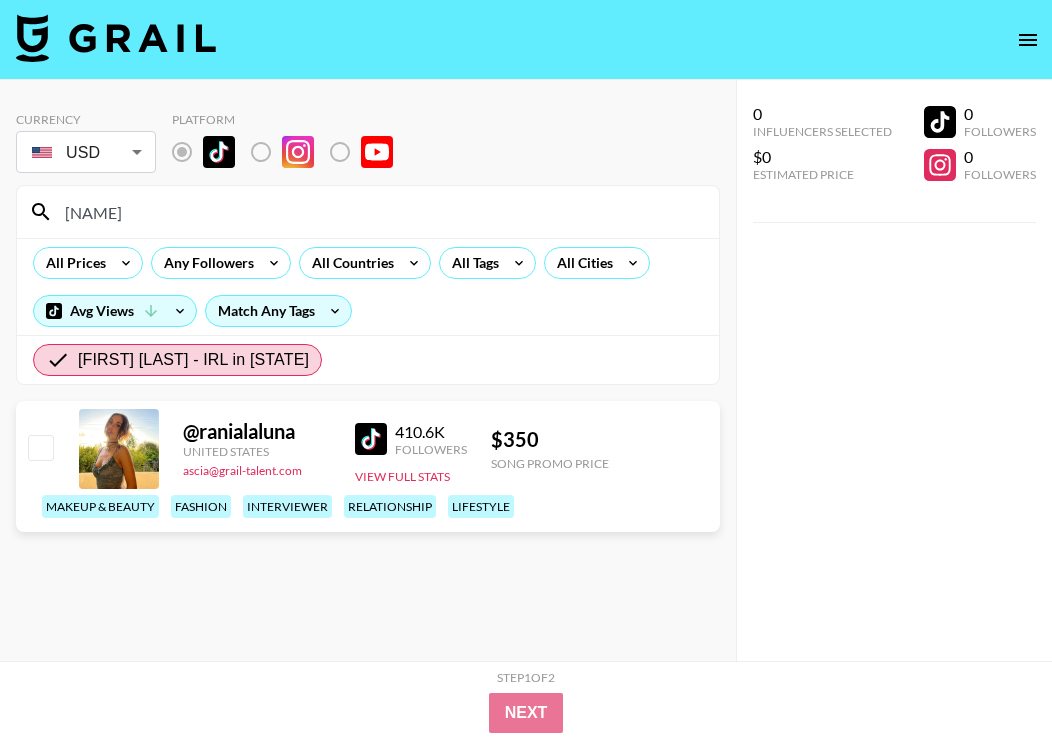 type on "[NAME]" 